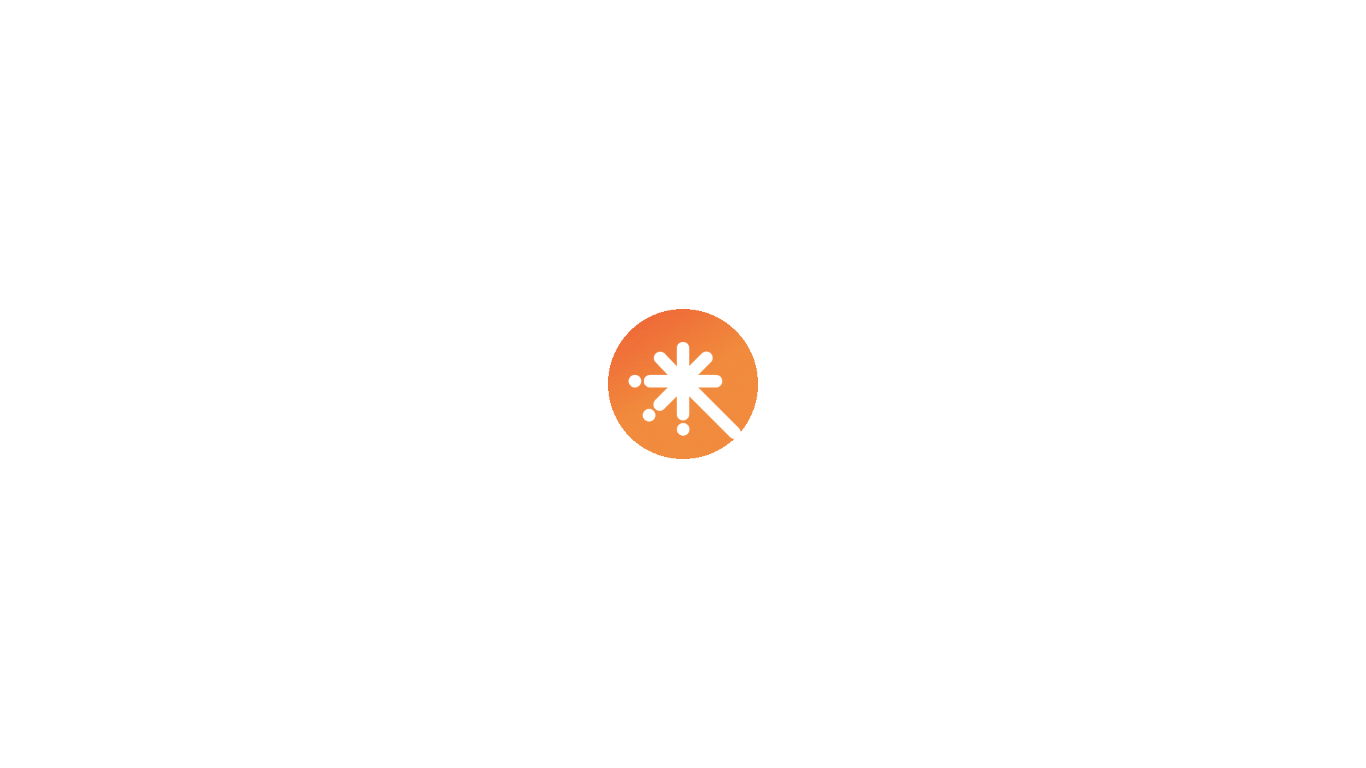 scroll, scrollTop: 0, scrollLeft: 0, axis: both 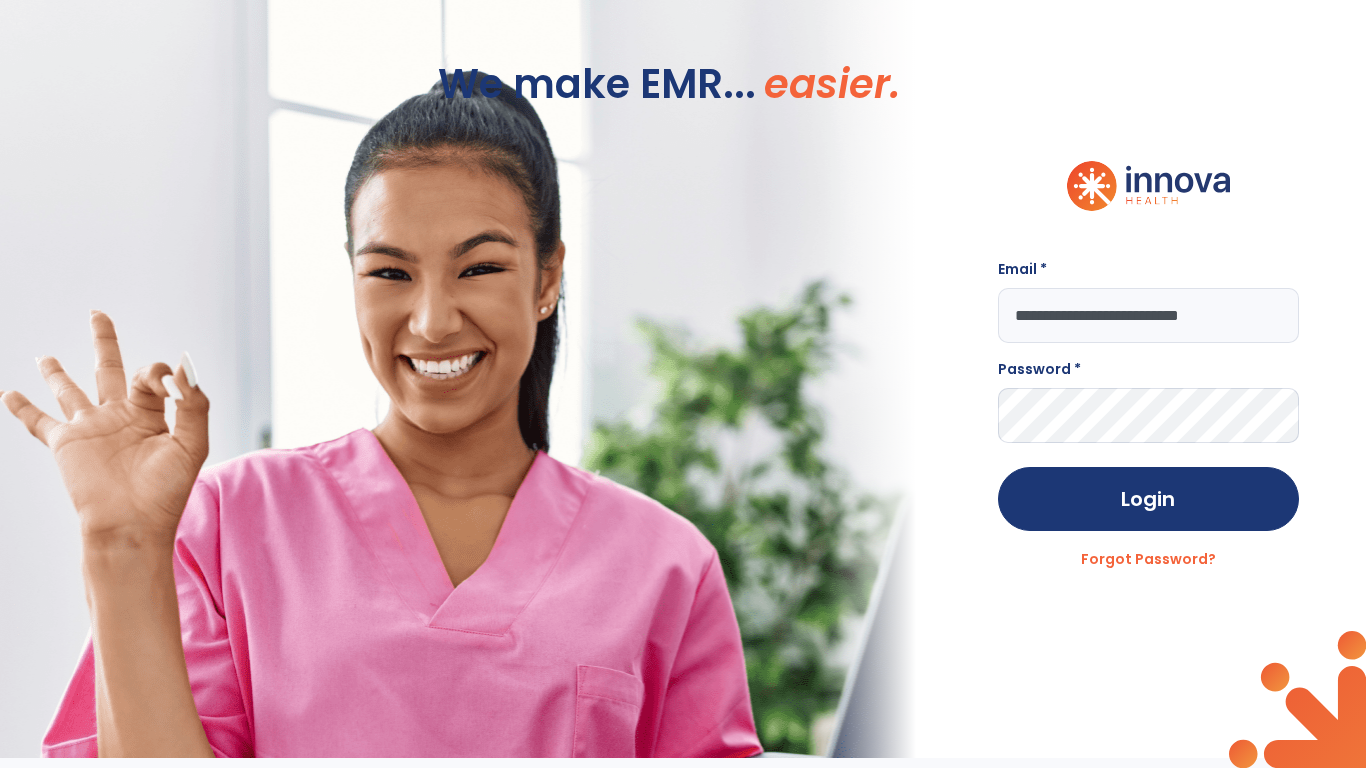 type on "**********" 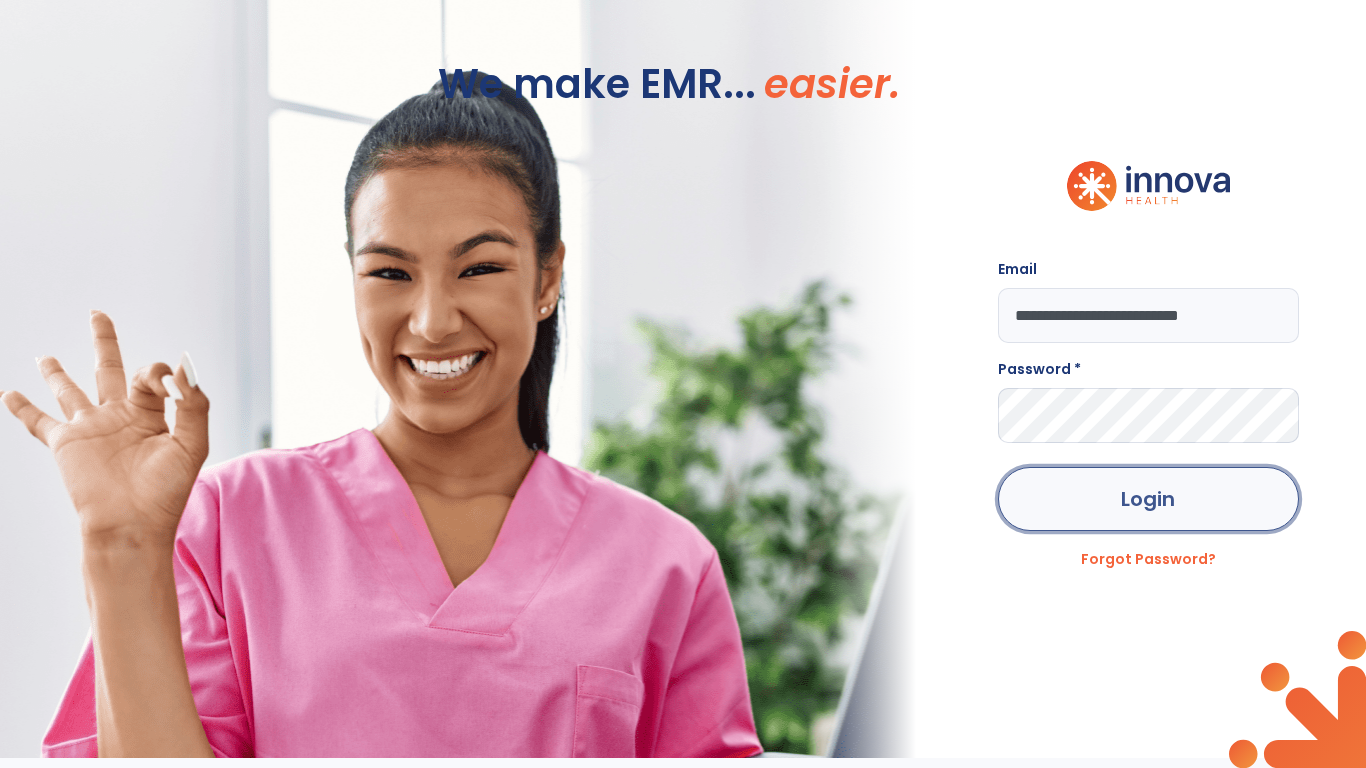 click on "Login" 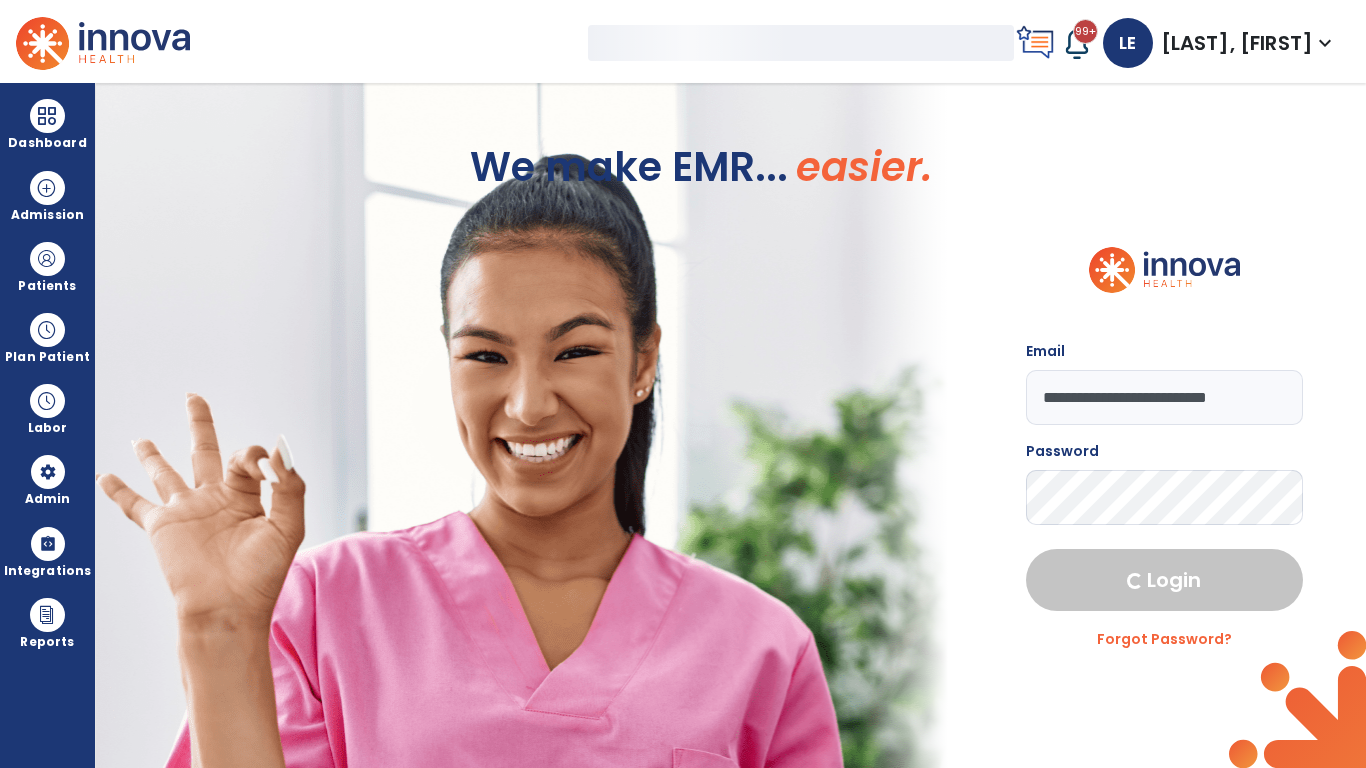 select on "***" 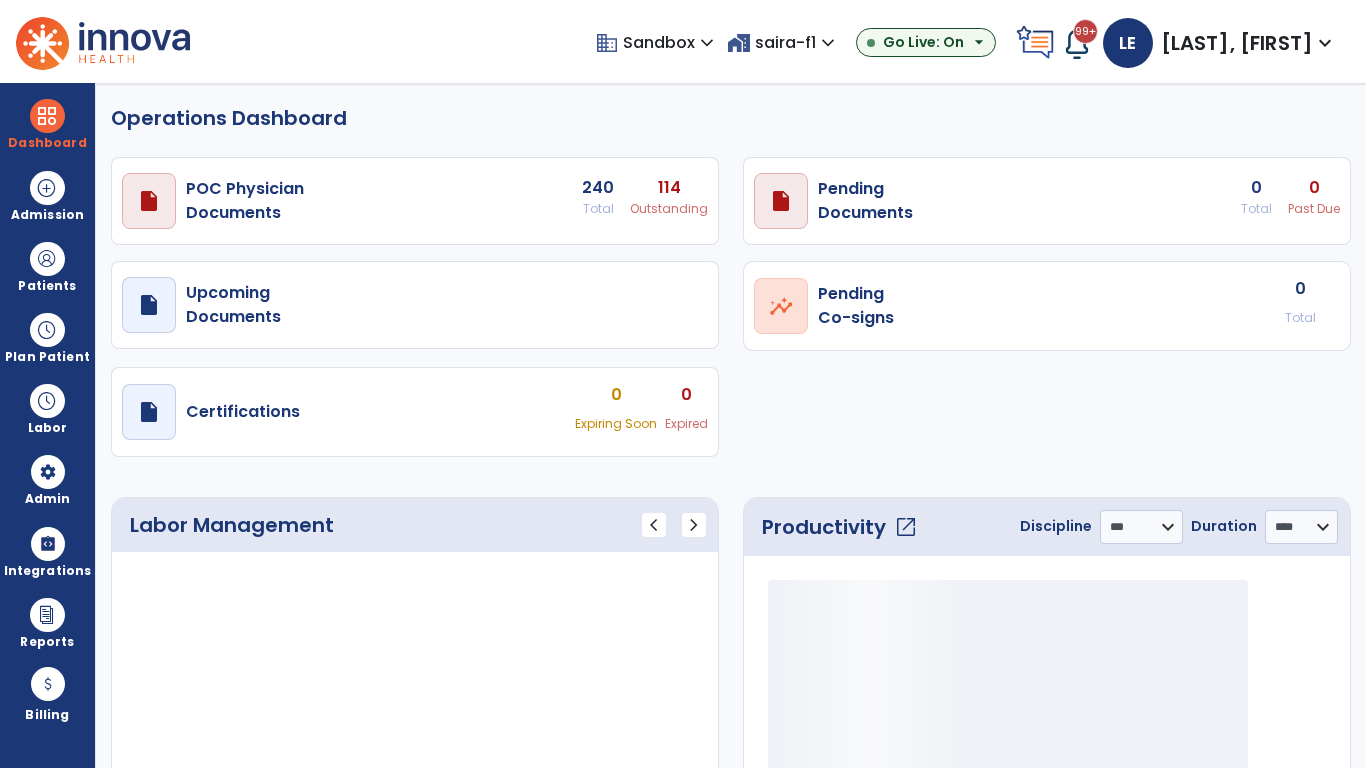 select on "***" 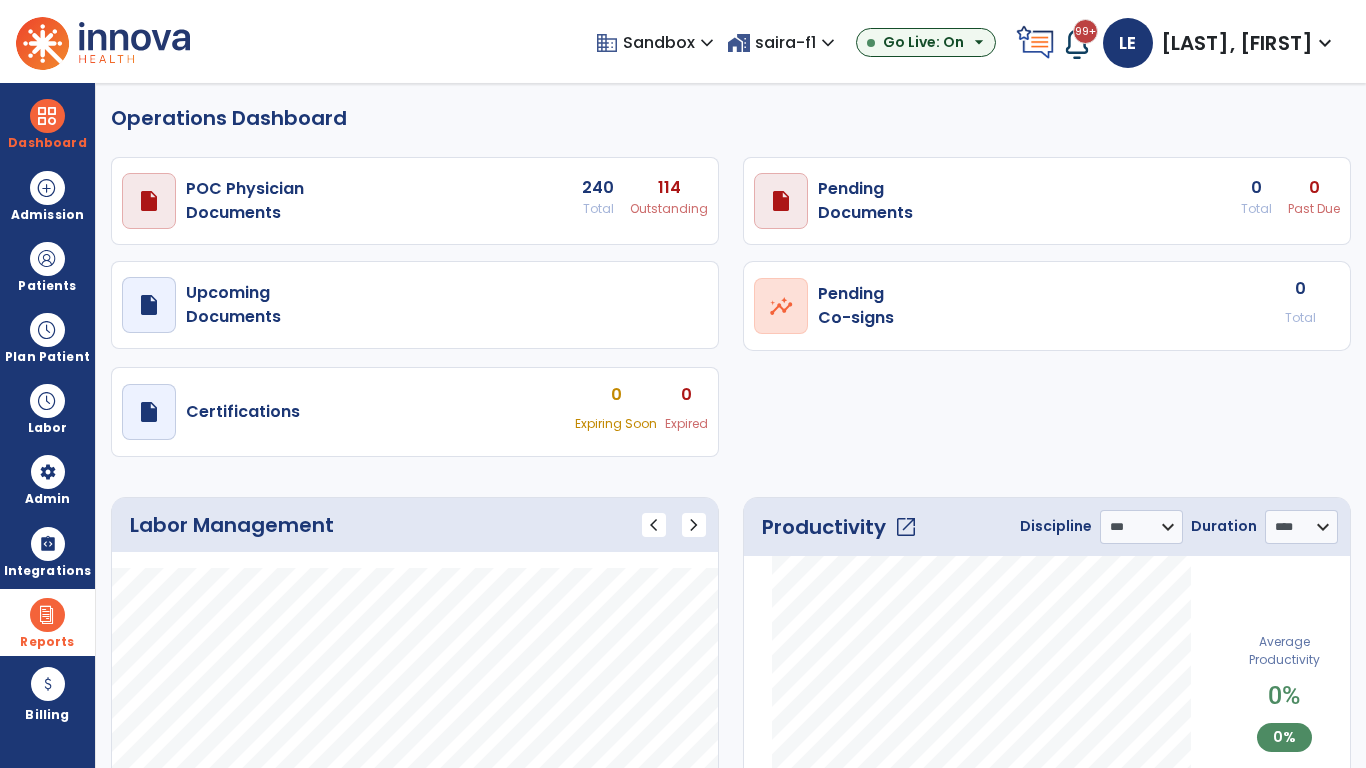 click at bounding box center (47, 615) 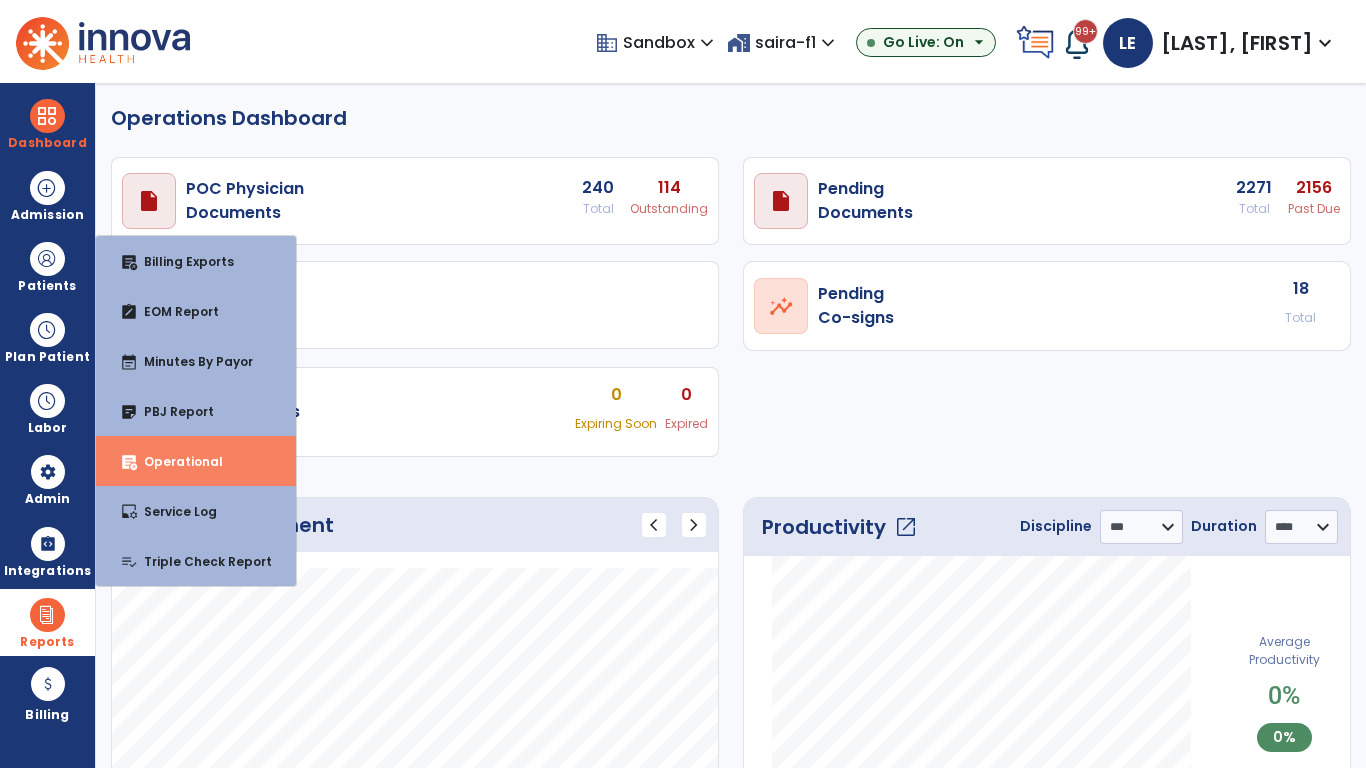 click on "Operational" at bounding box center [175, 461] 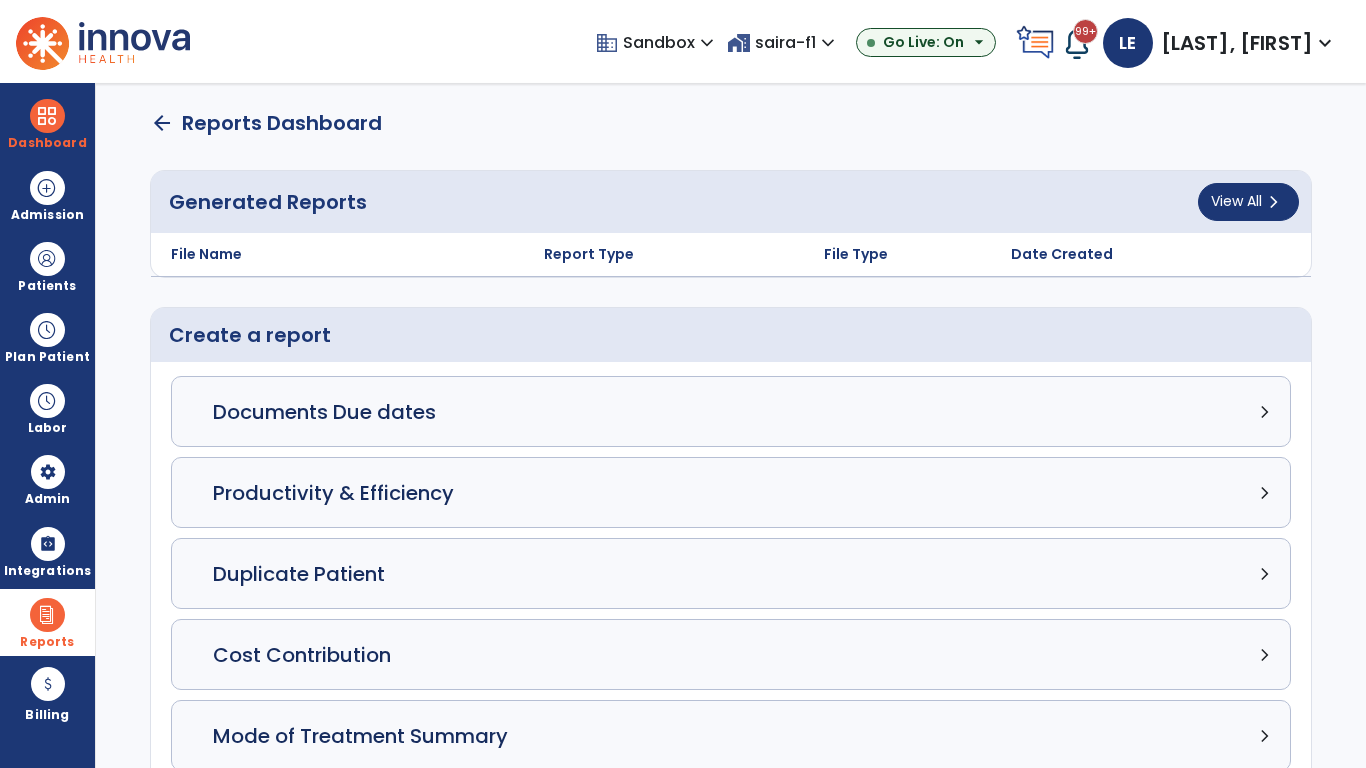 click on "Census Detail chevron_right" 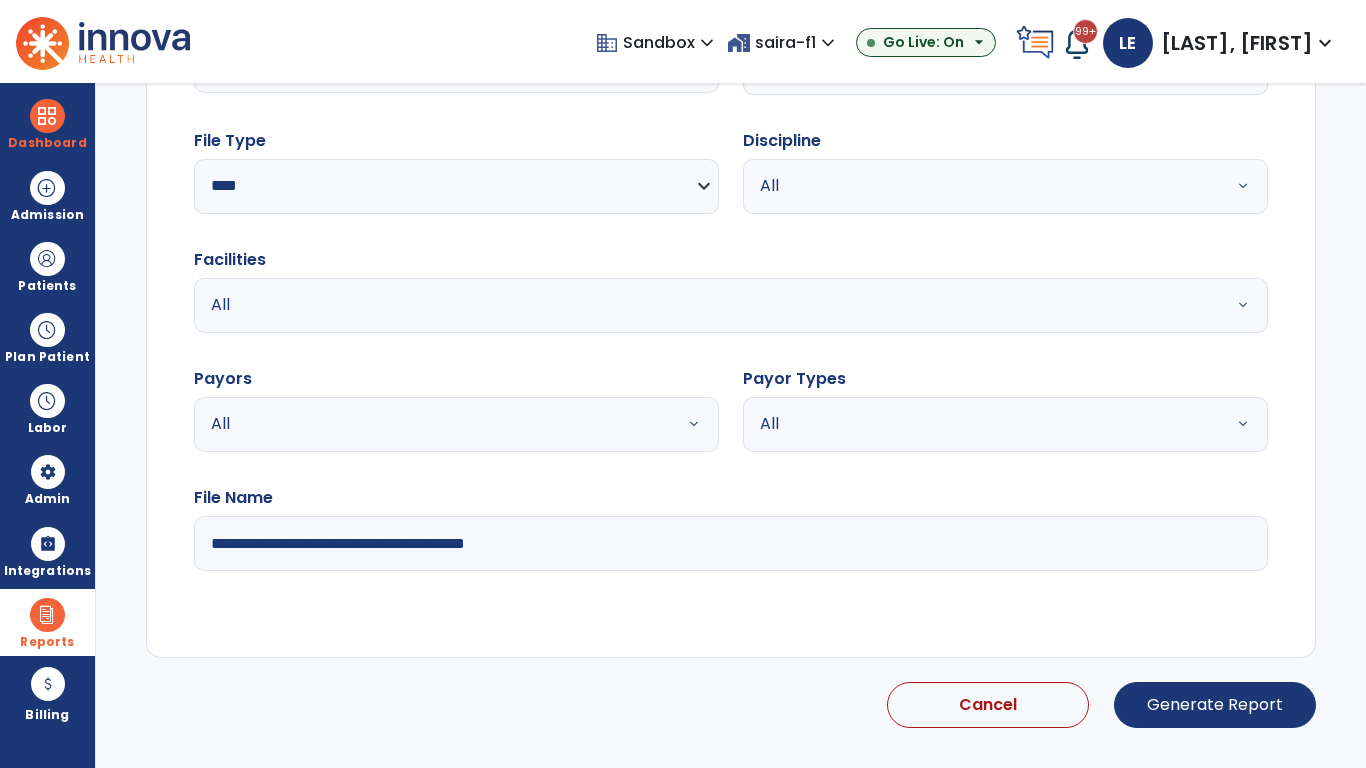 select on "*****" 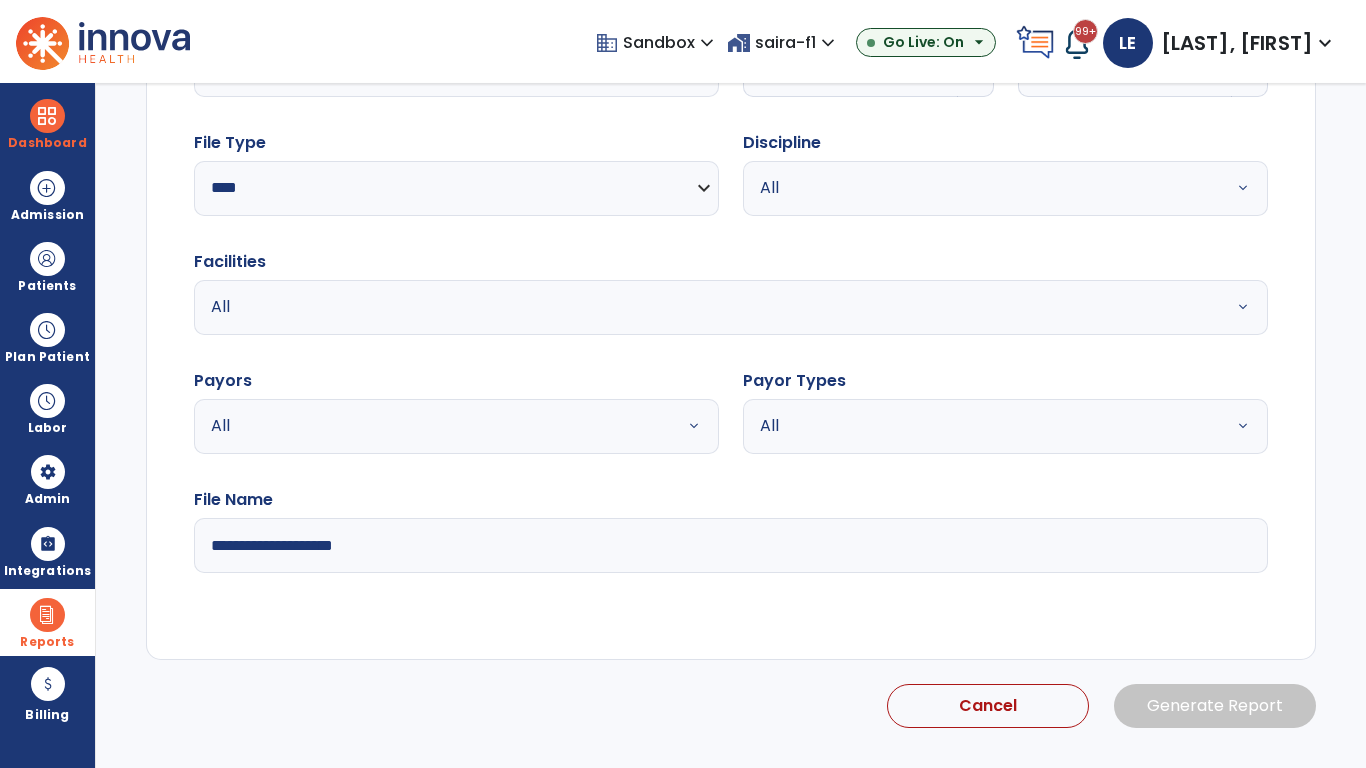 click 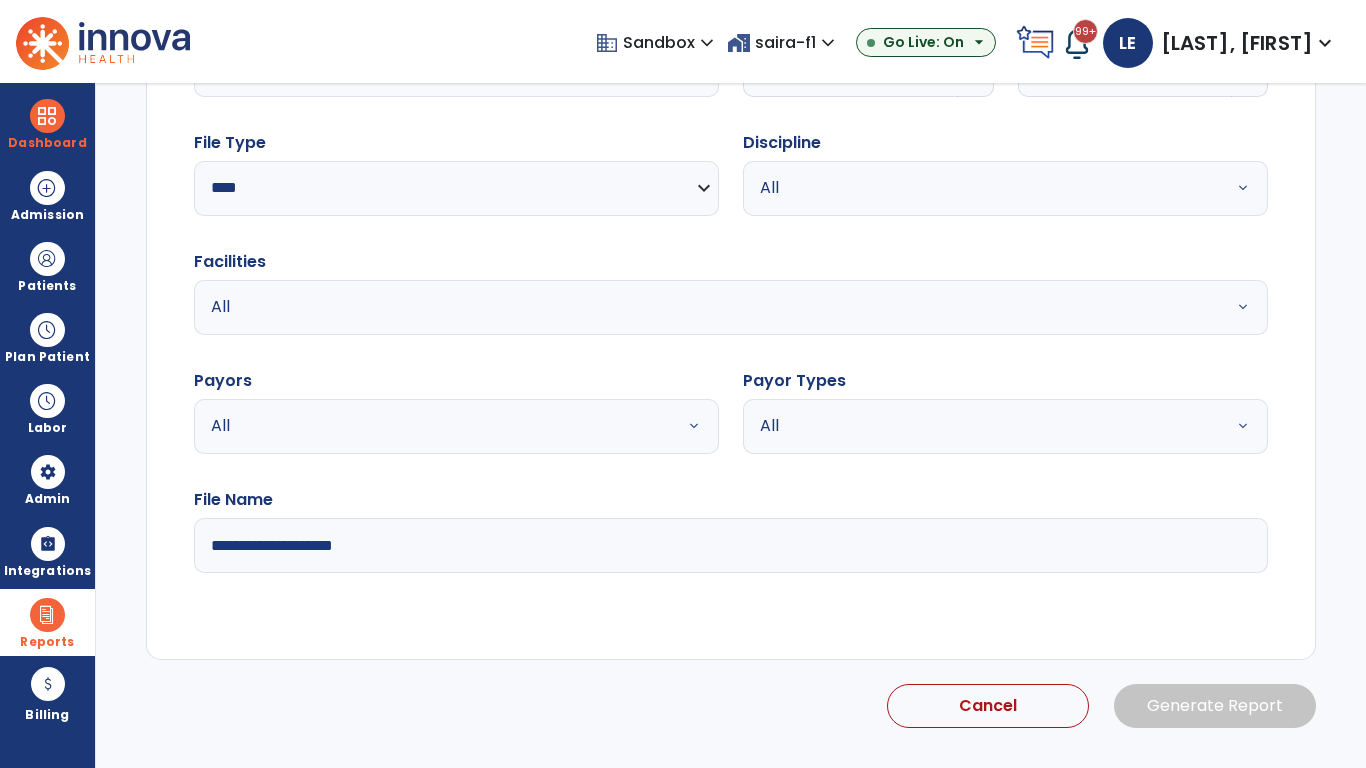 select on "*" 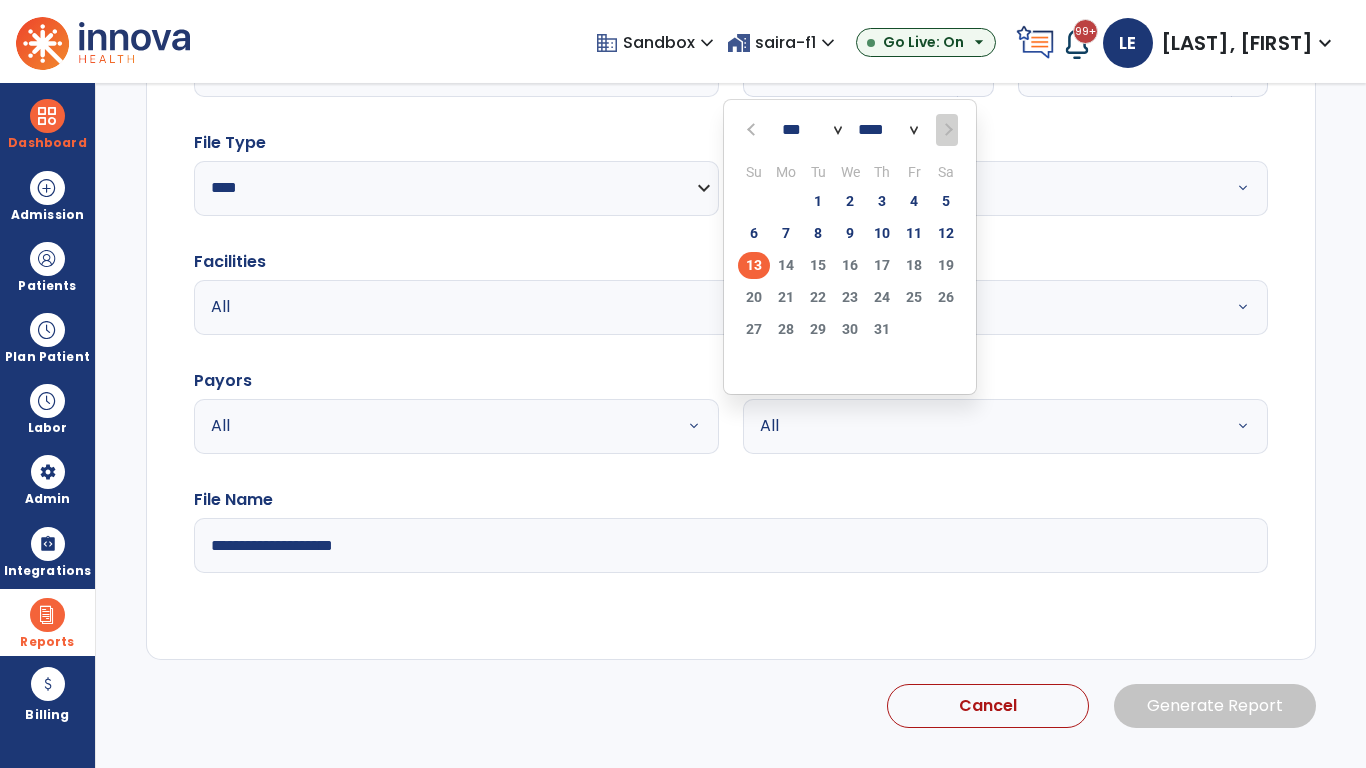 scroll, scrollTop: 192, scrollLeft: 0, axis: vertical 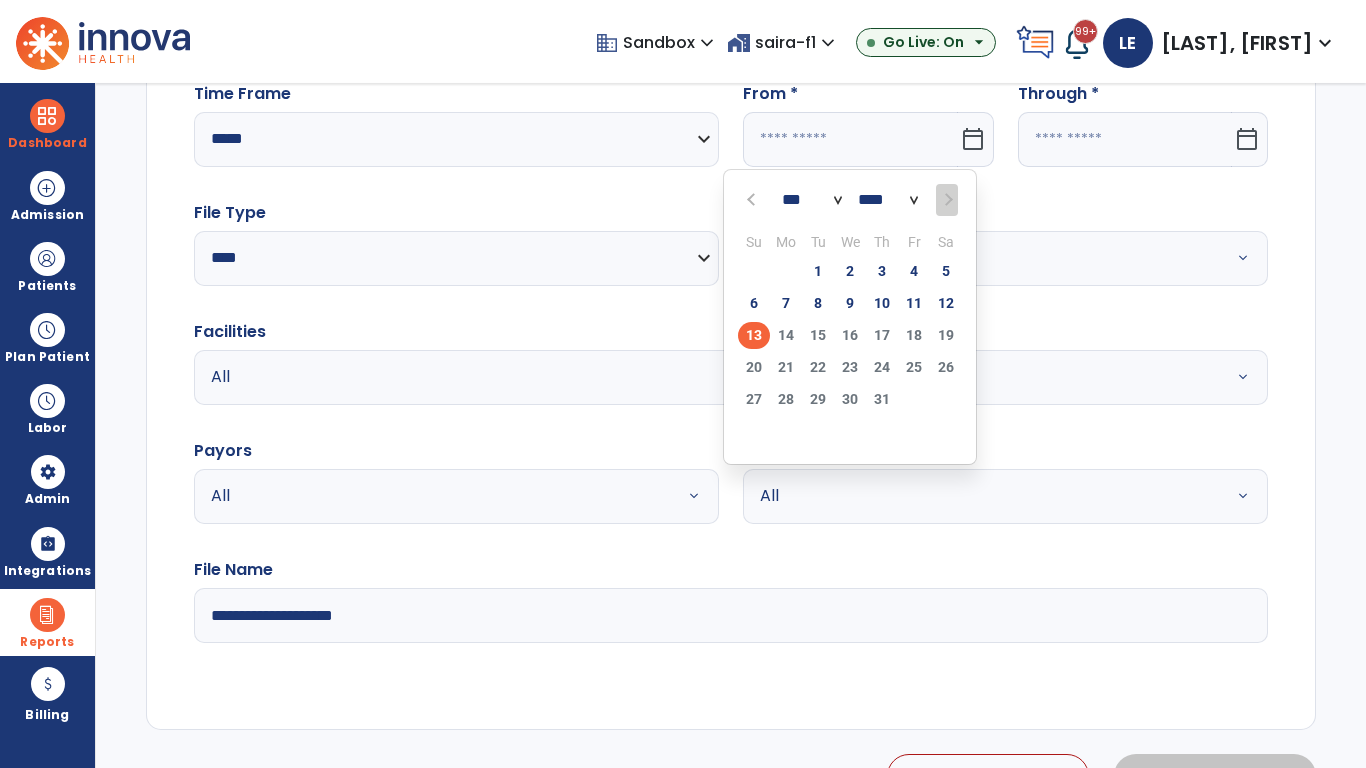 select on "****" 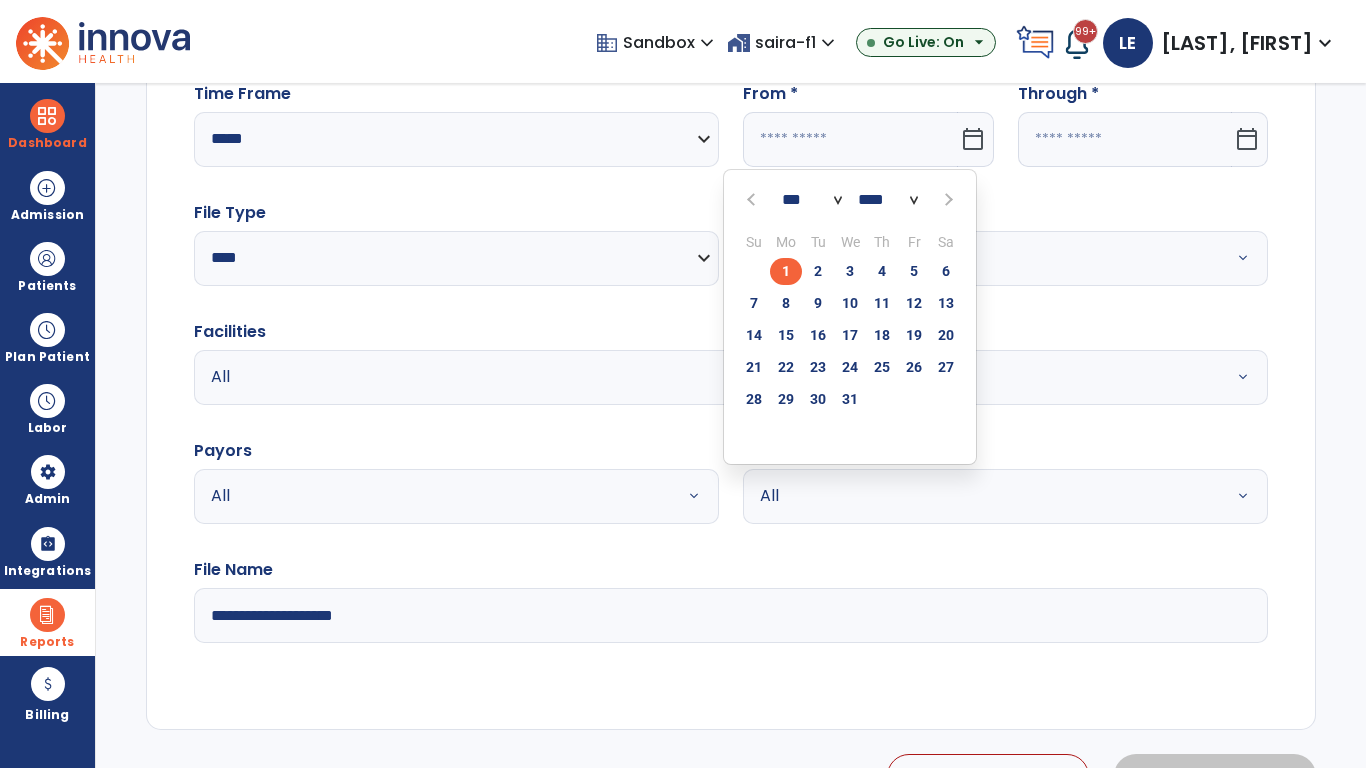 select on "**" 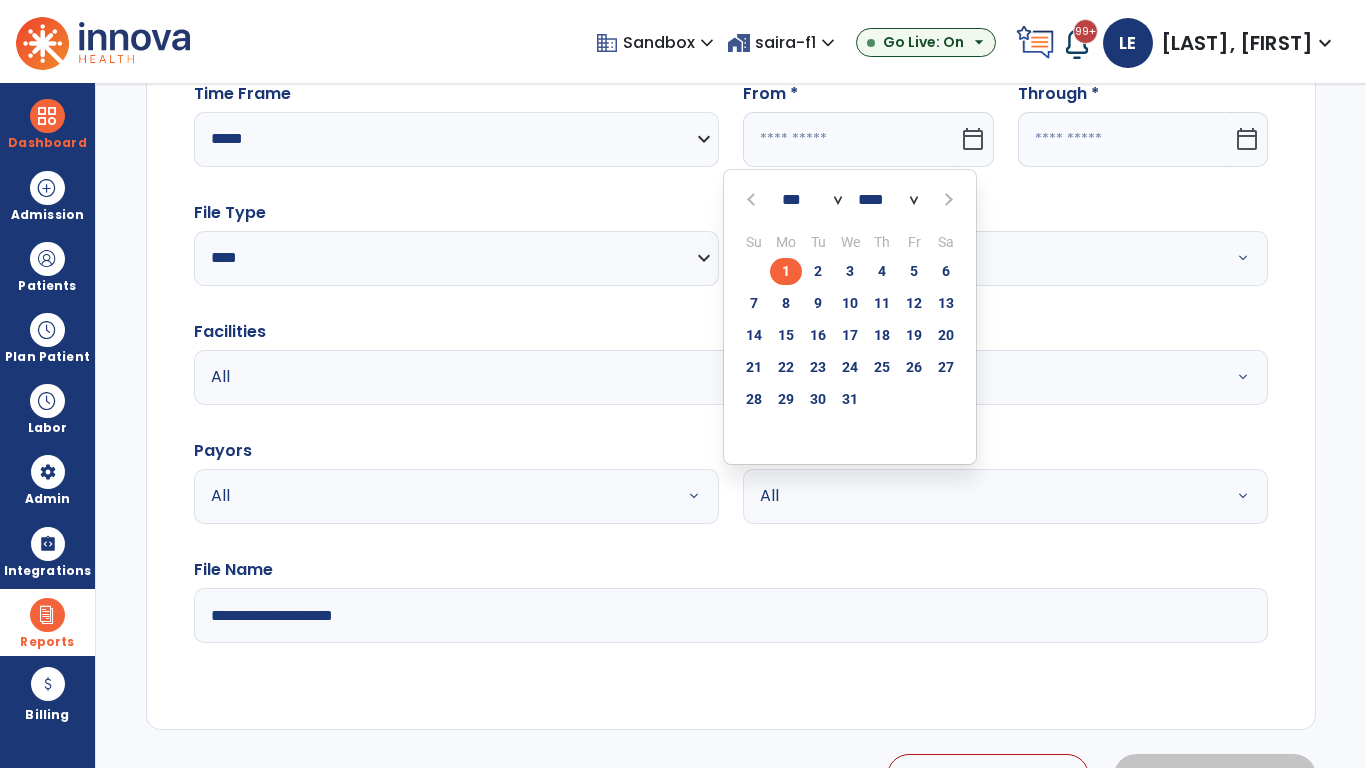type on "**********" 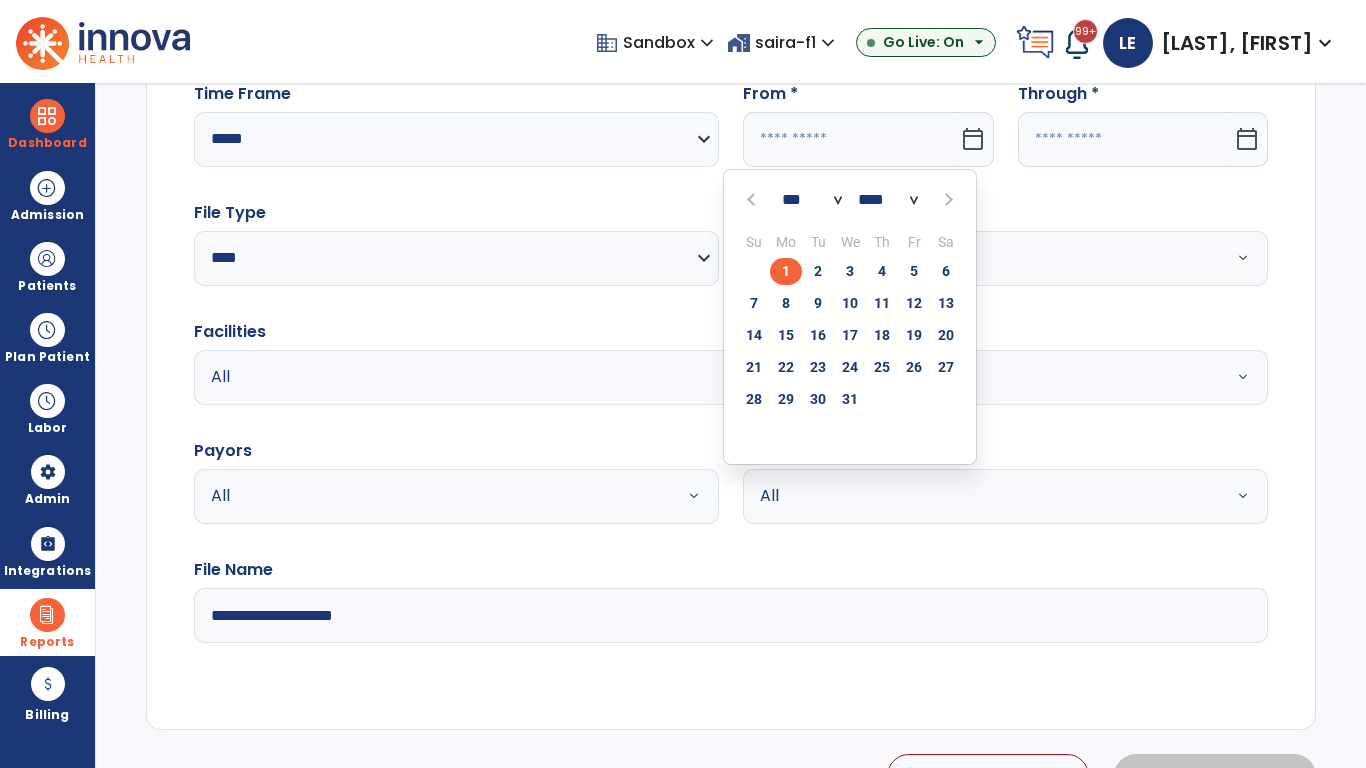 type on "*********" 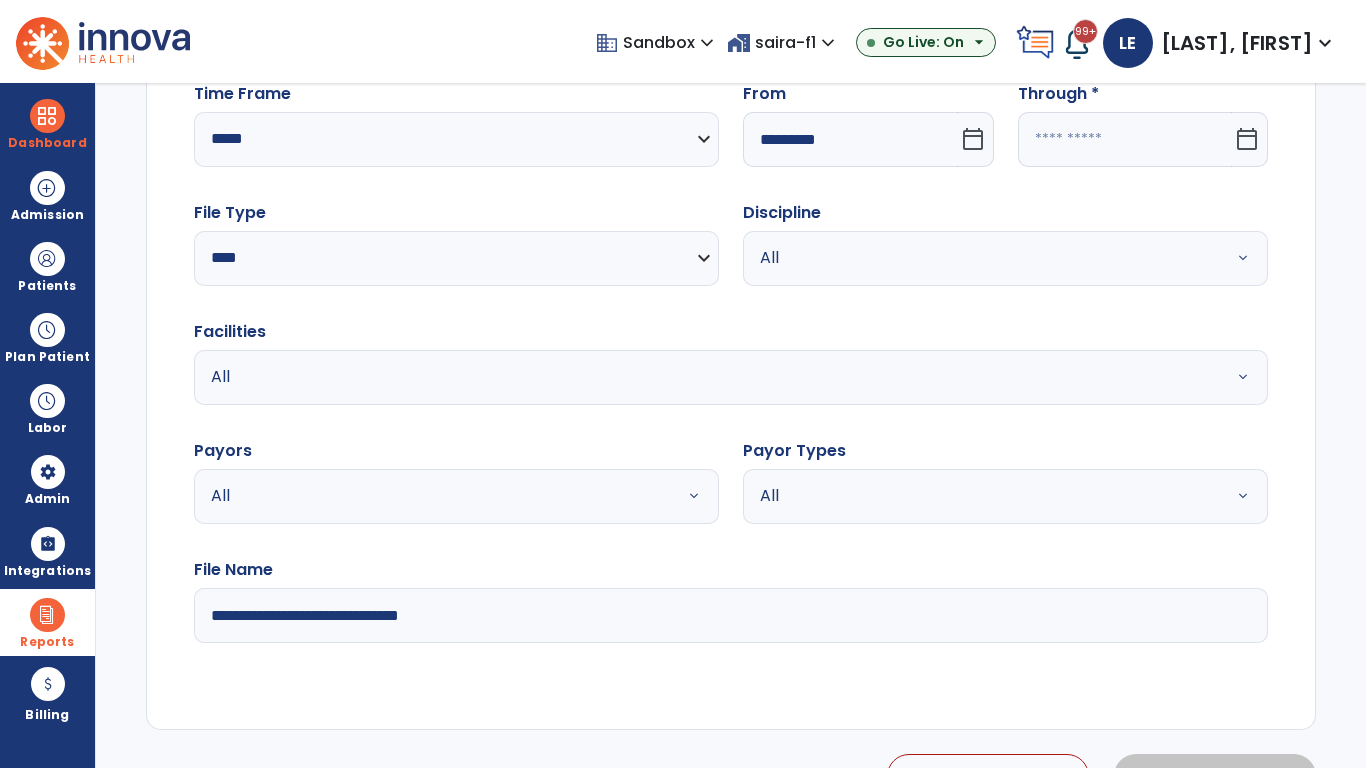 click 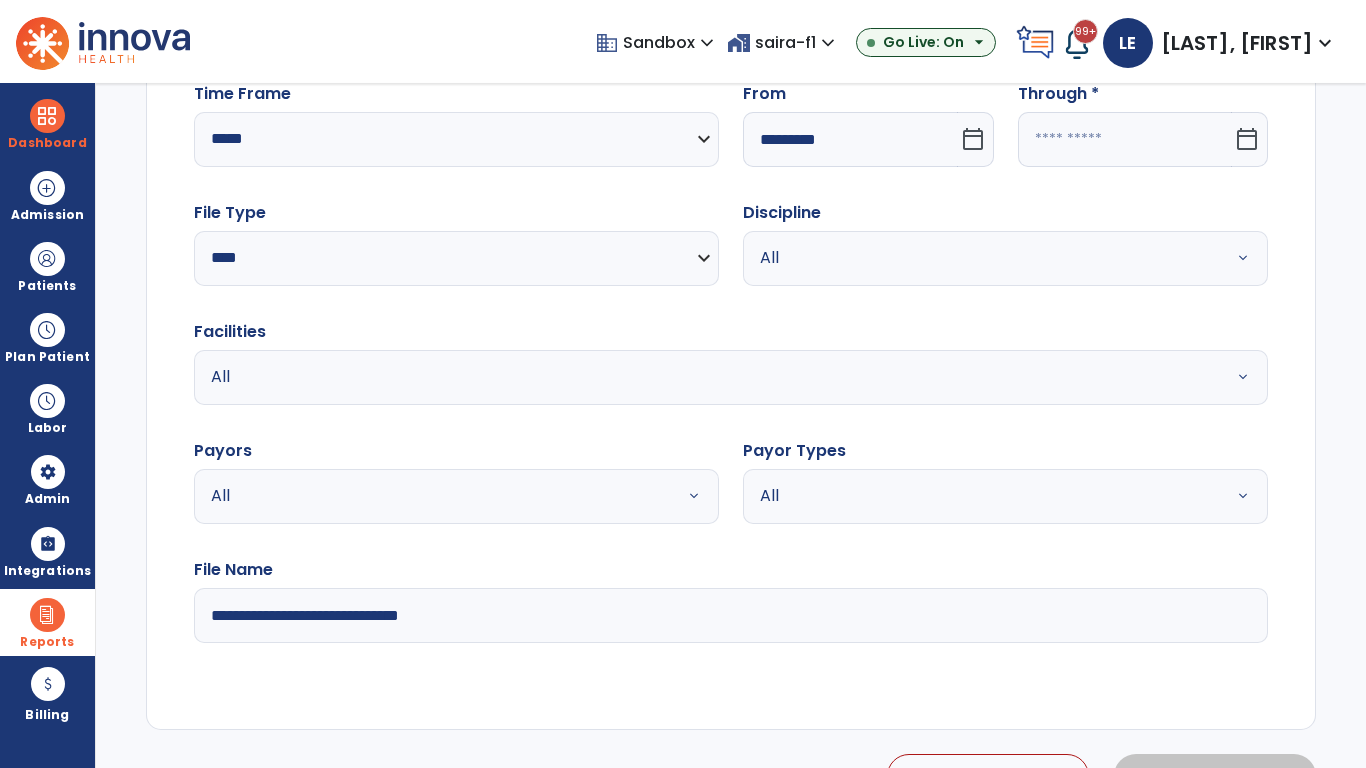 select on "*" 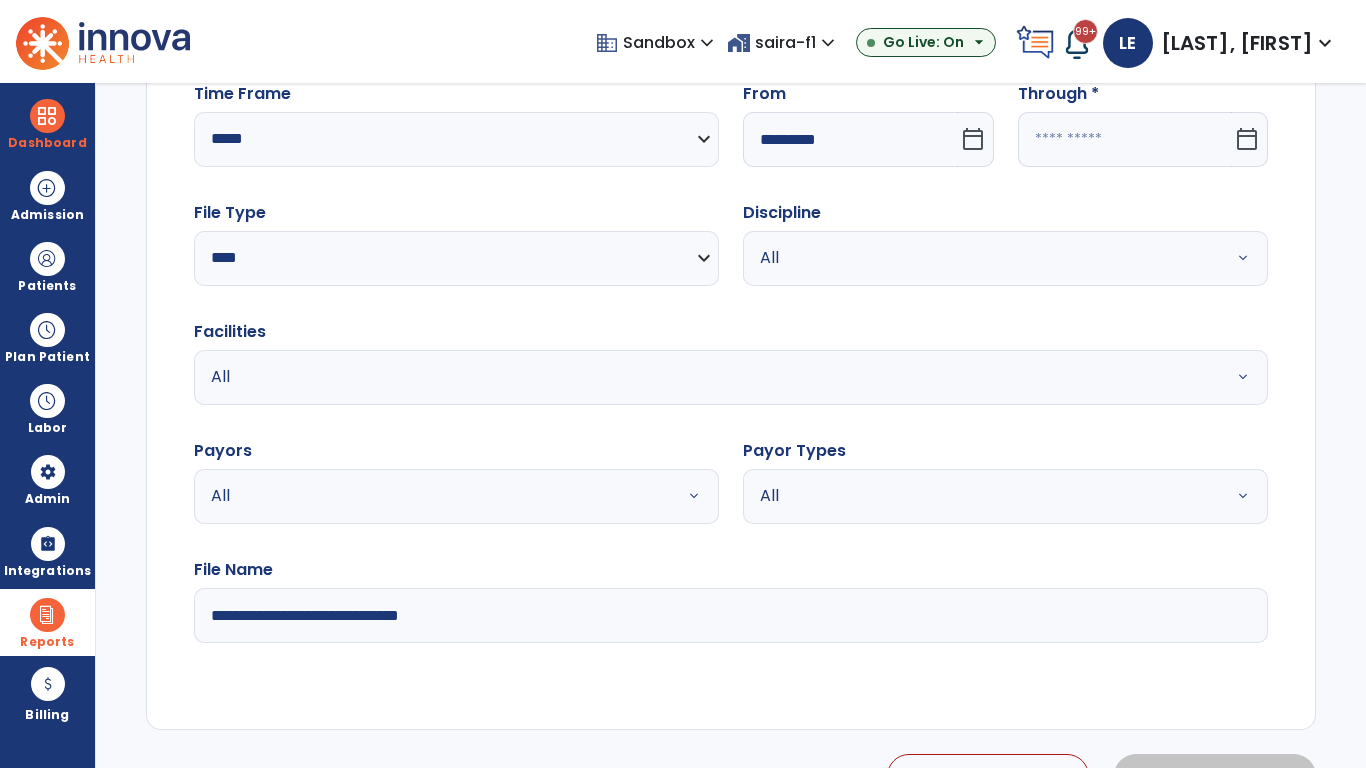 select on "****" 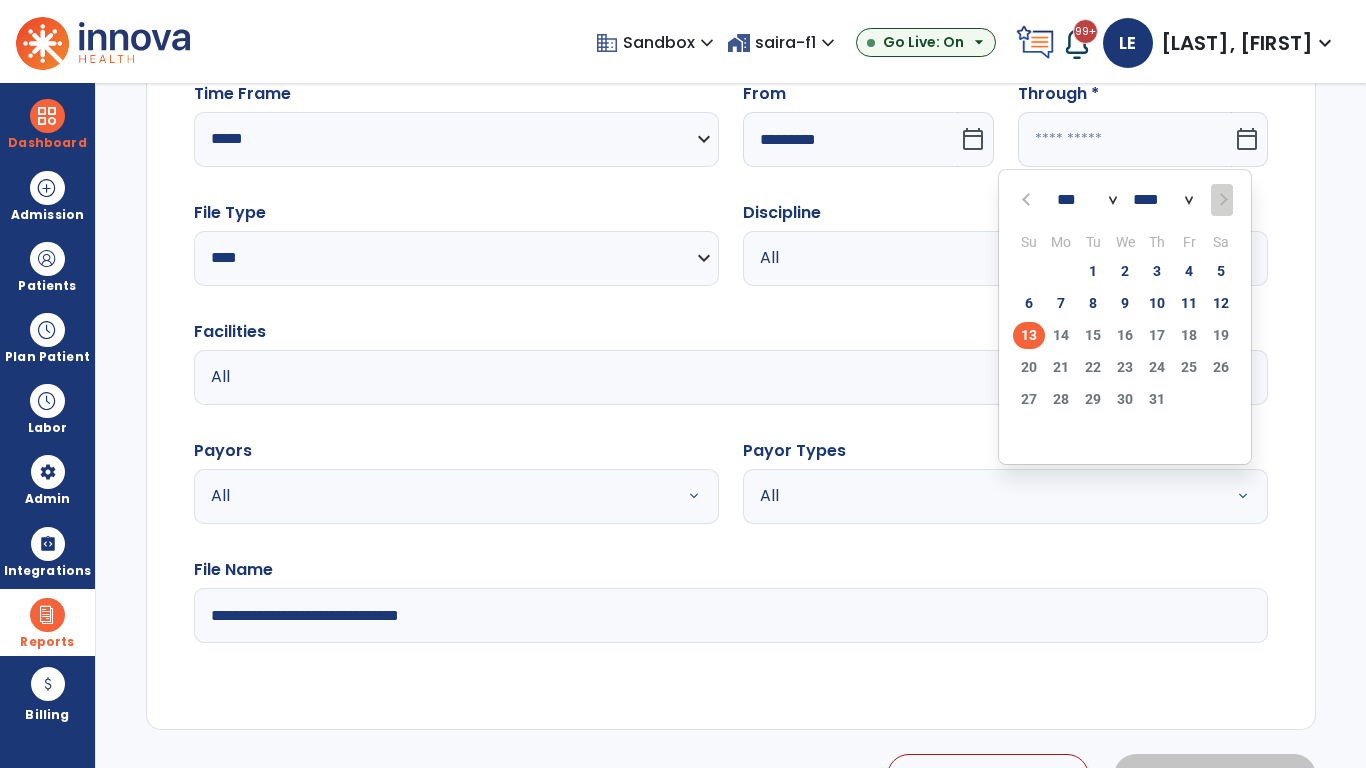 select on "*" 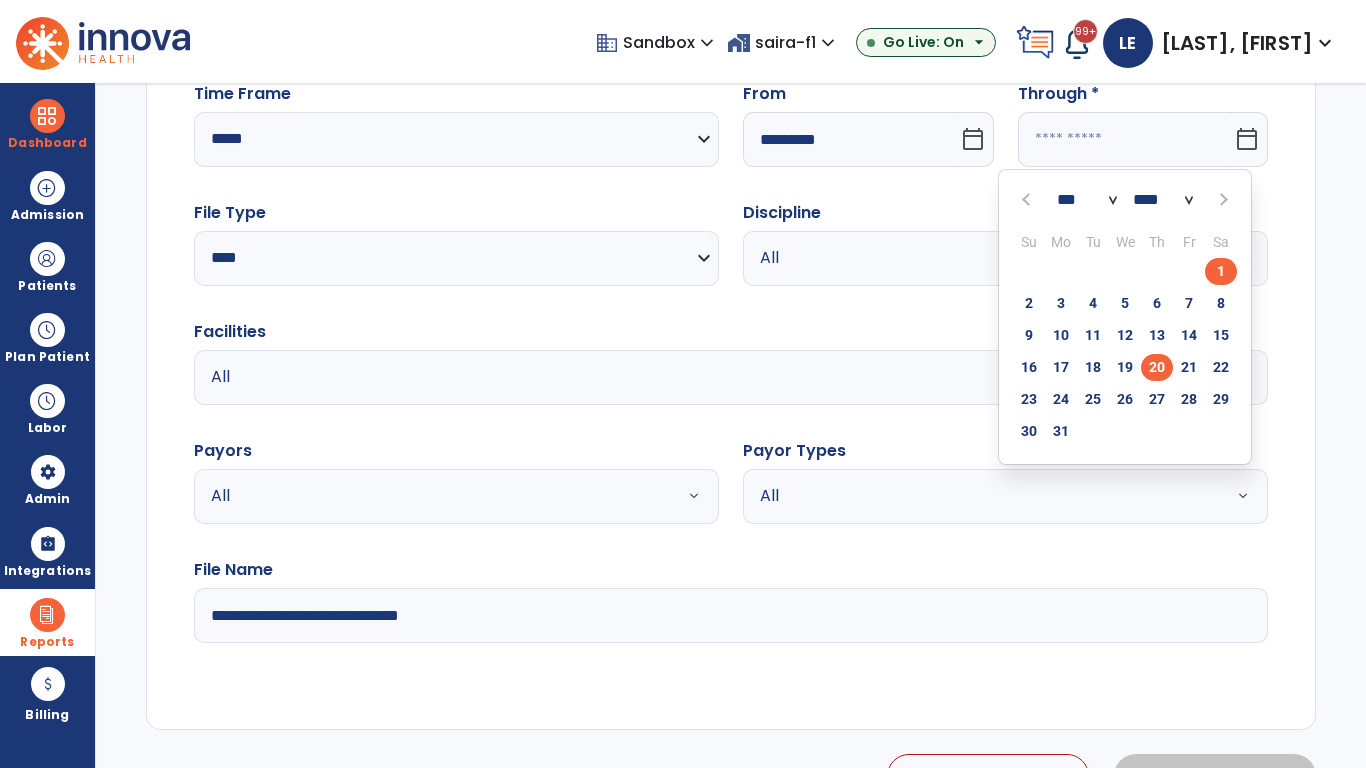 click on "20" 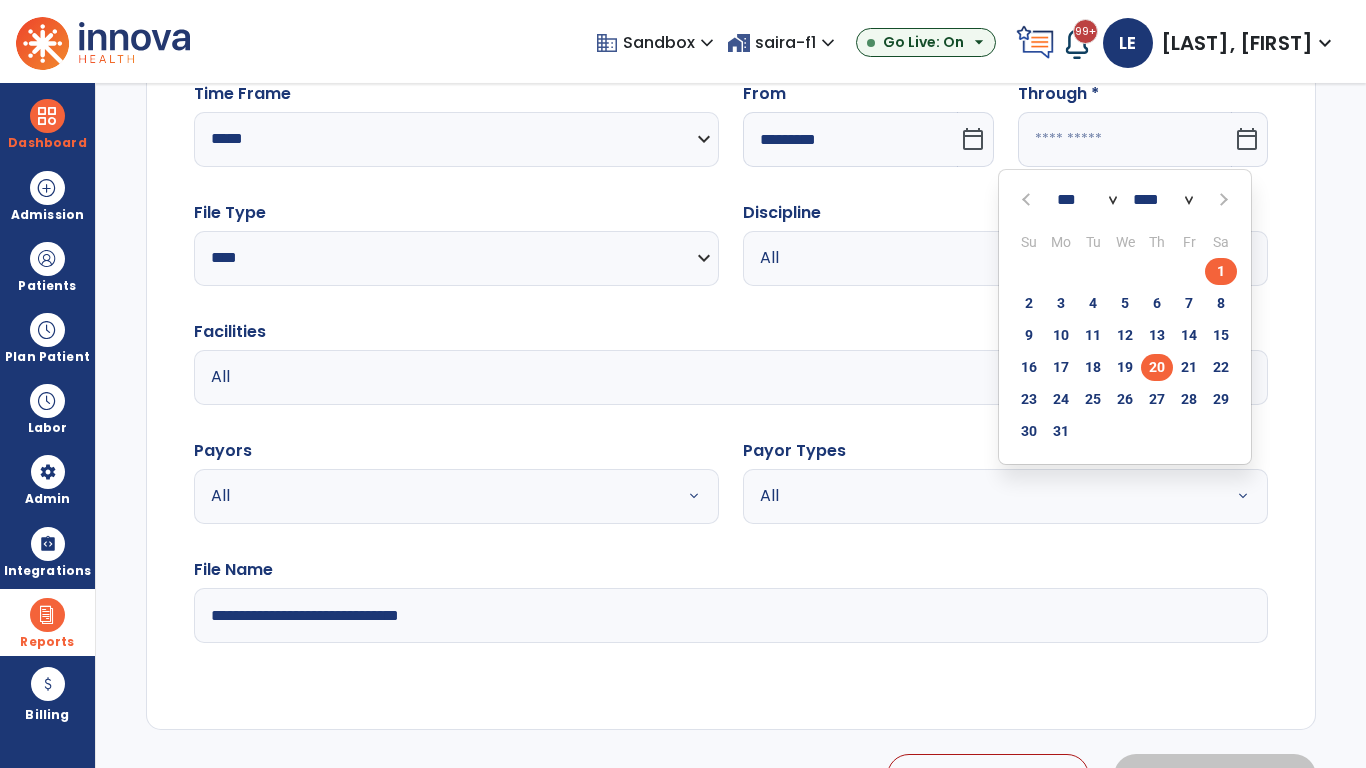 type on "**********" 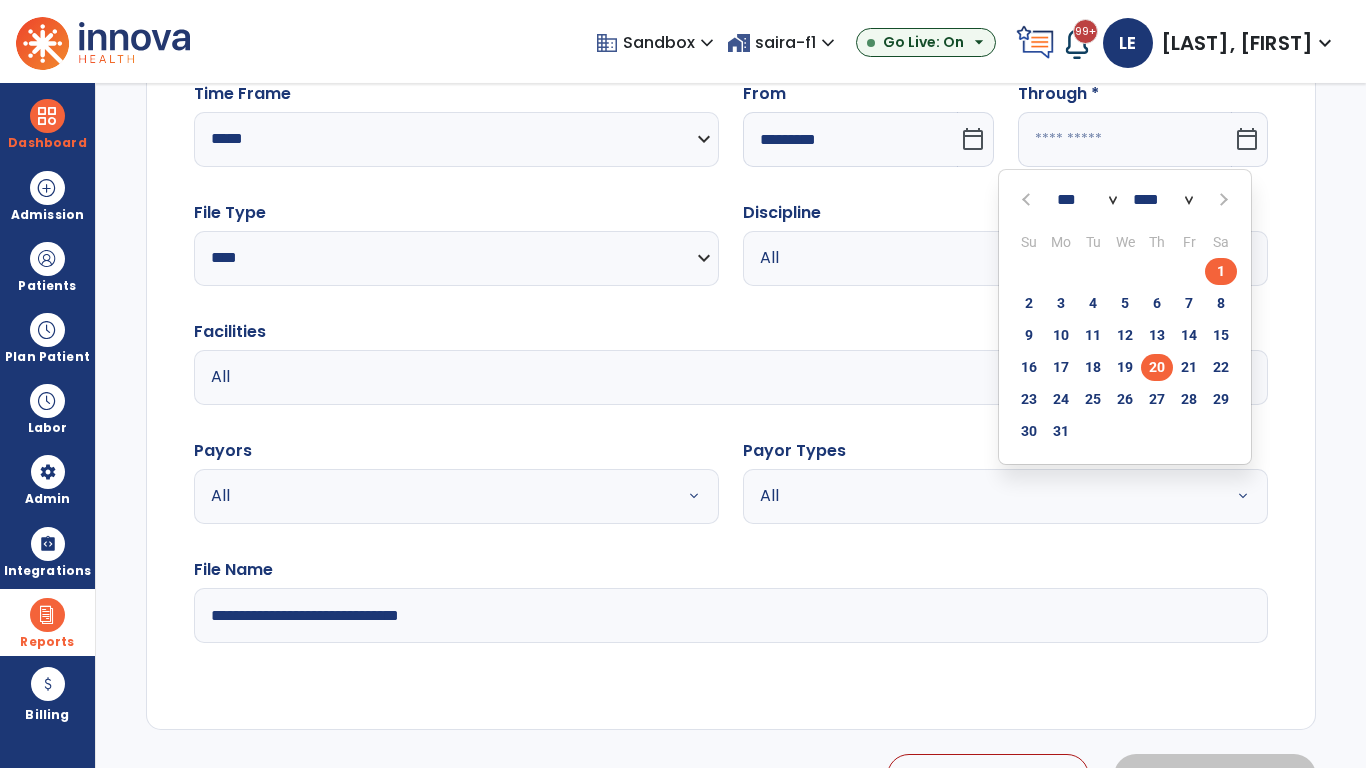 type on "*********" 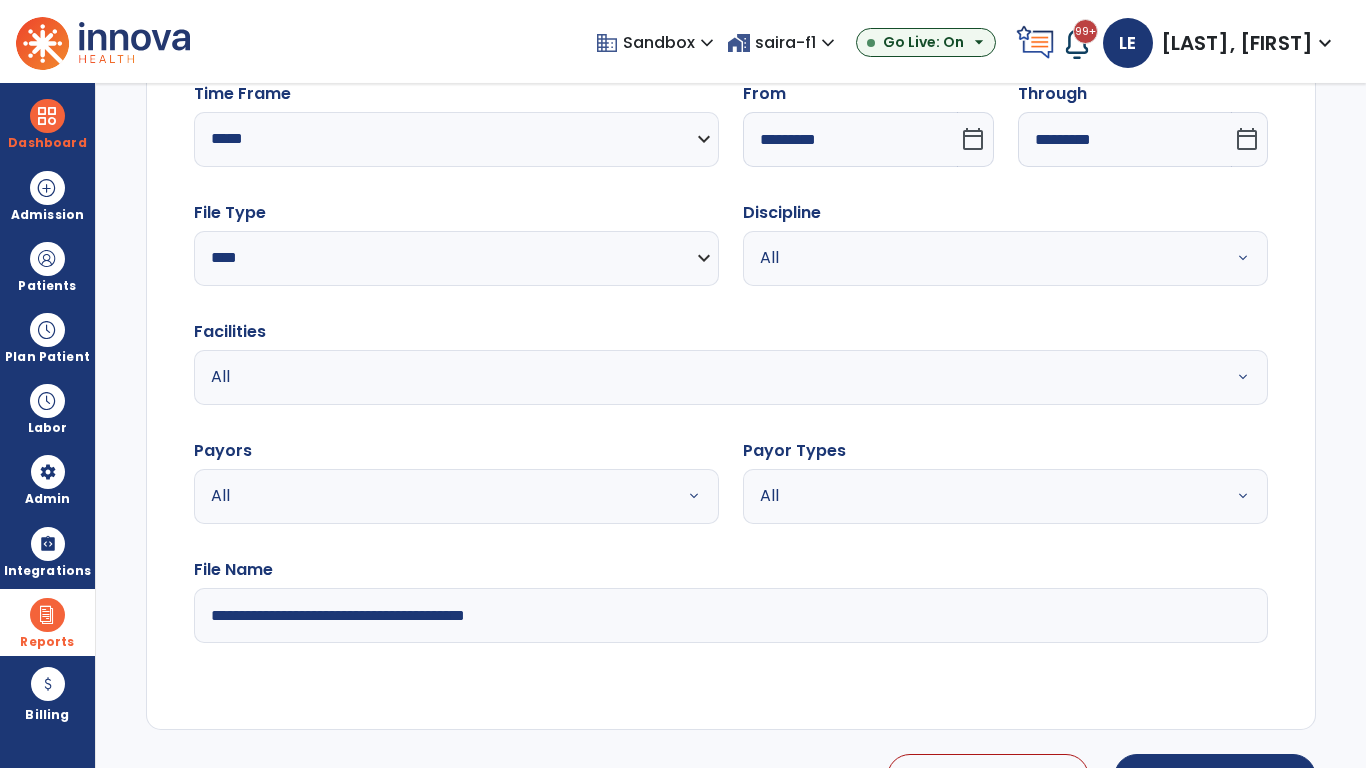 click on "All" at bounding box center [981, 258] 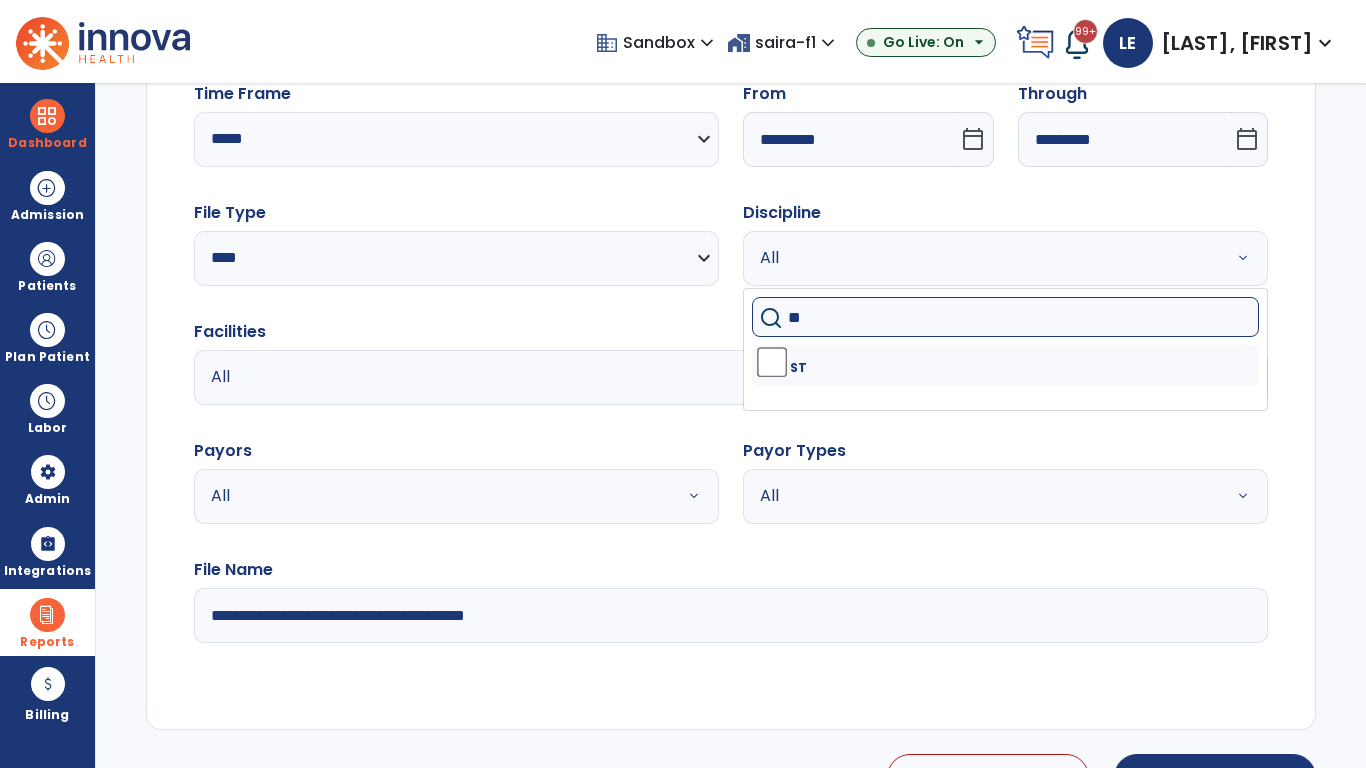 type on "**" 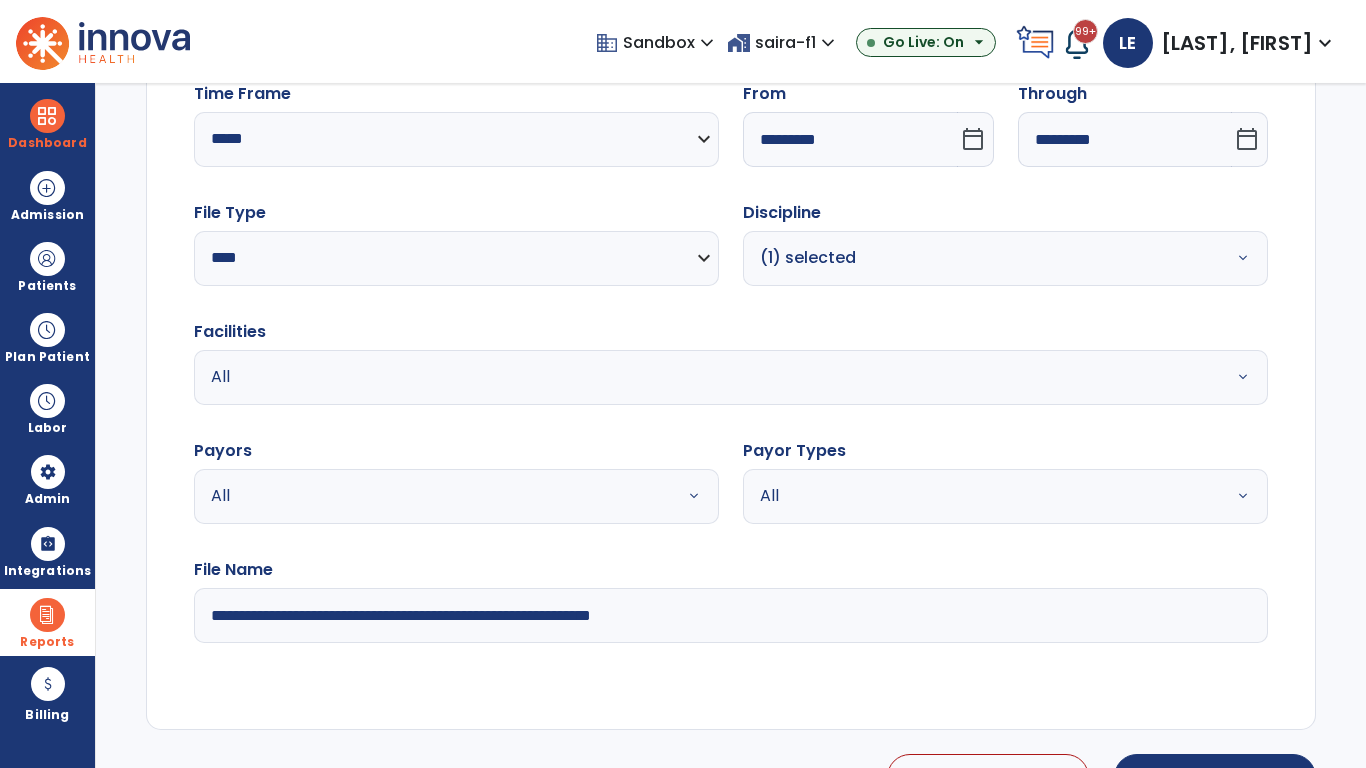 type on "**********" 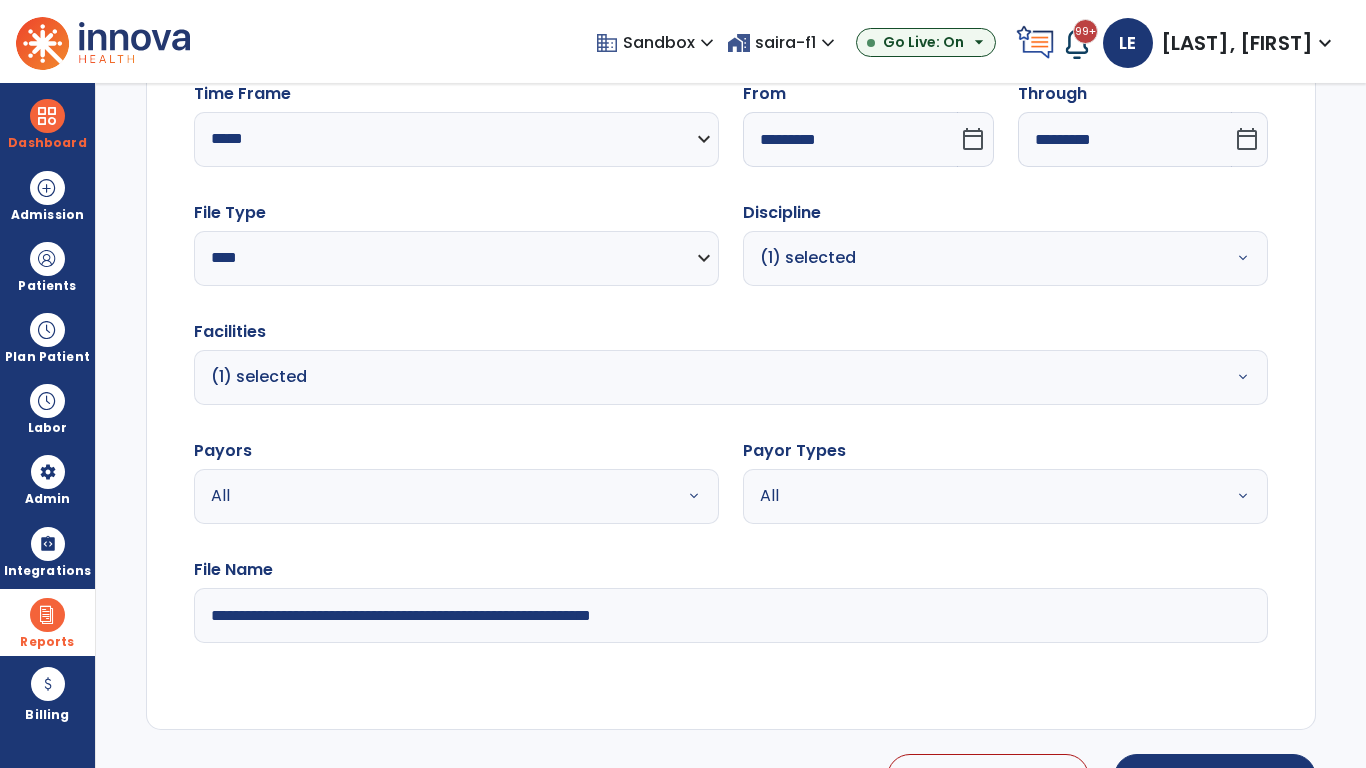 click on "All" at bounding box center (432, 496) 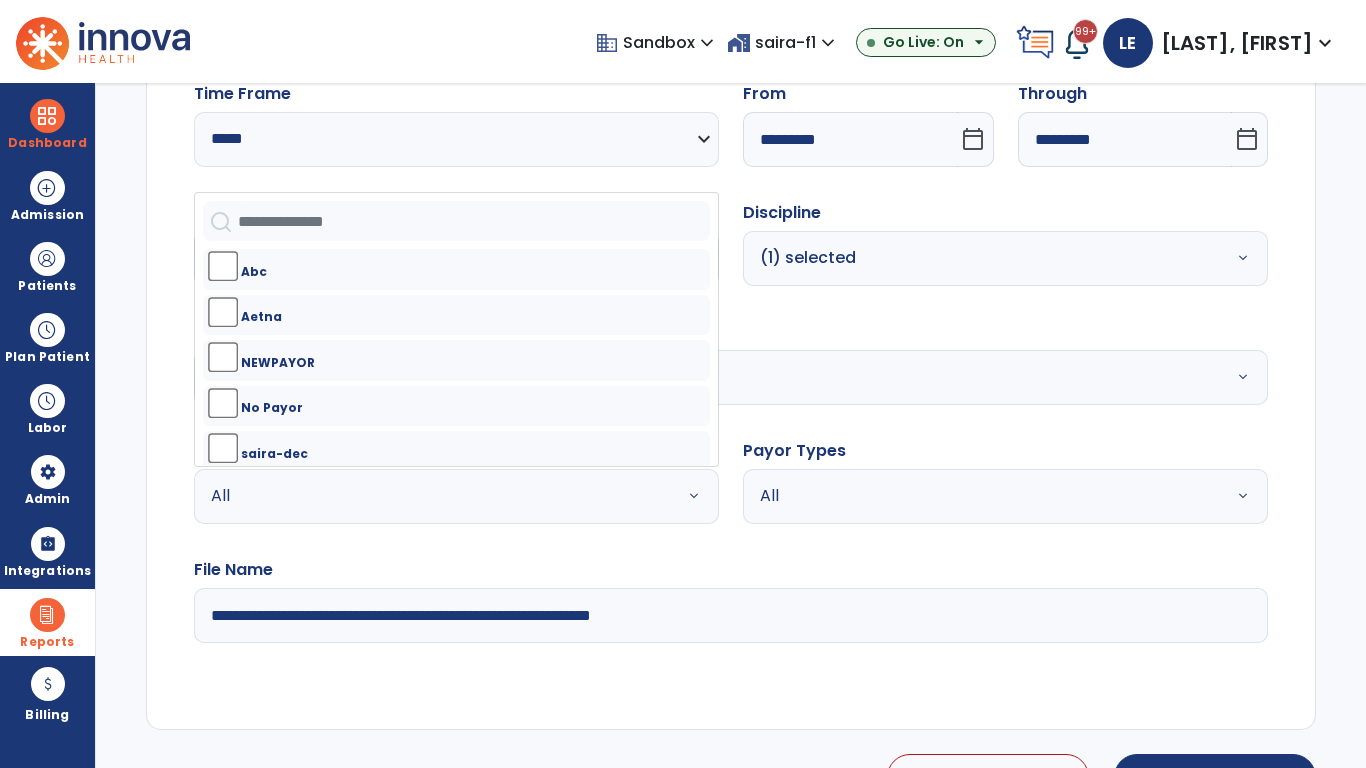 click on "All" at bounding box center [981, 496] 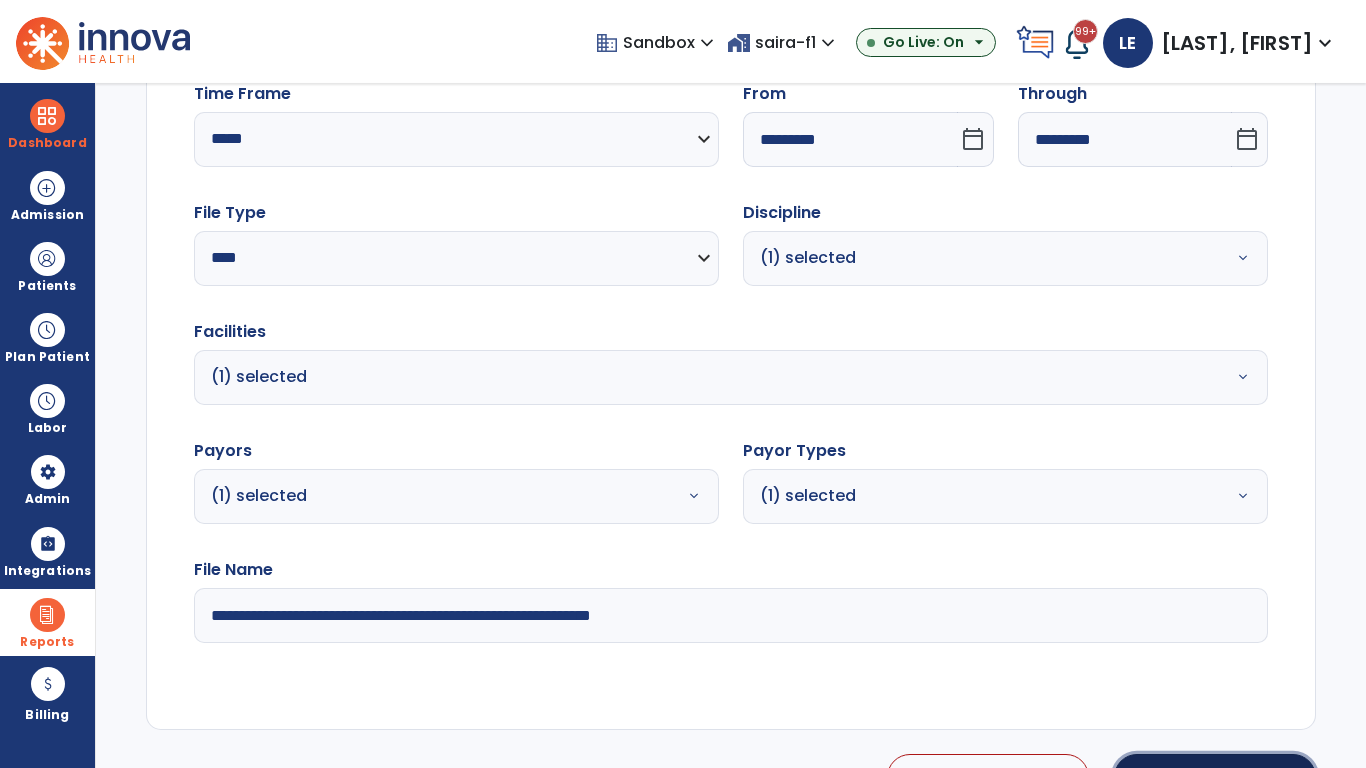 click on "Generate Report" 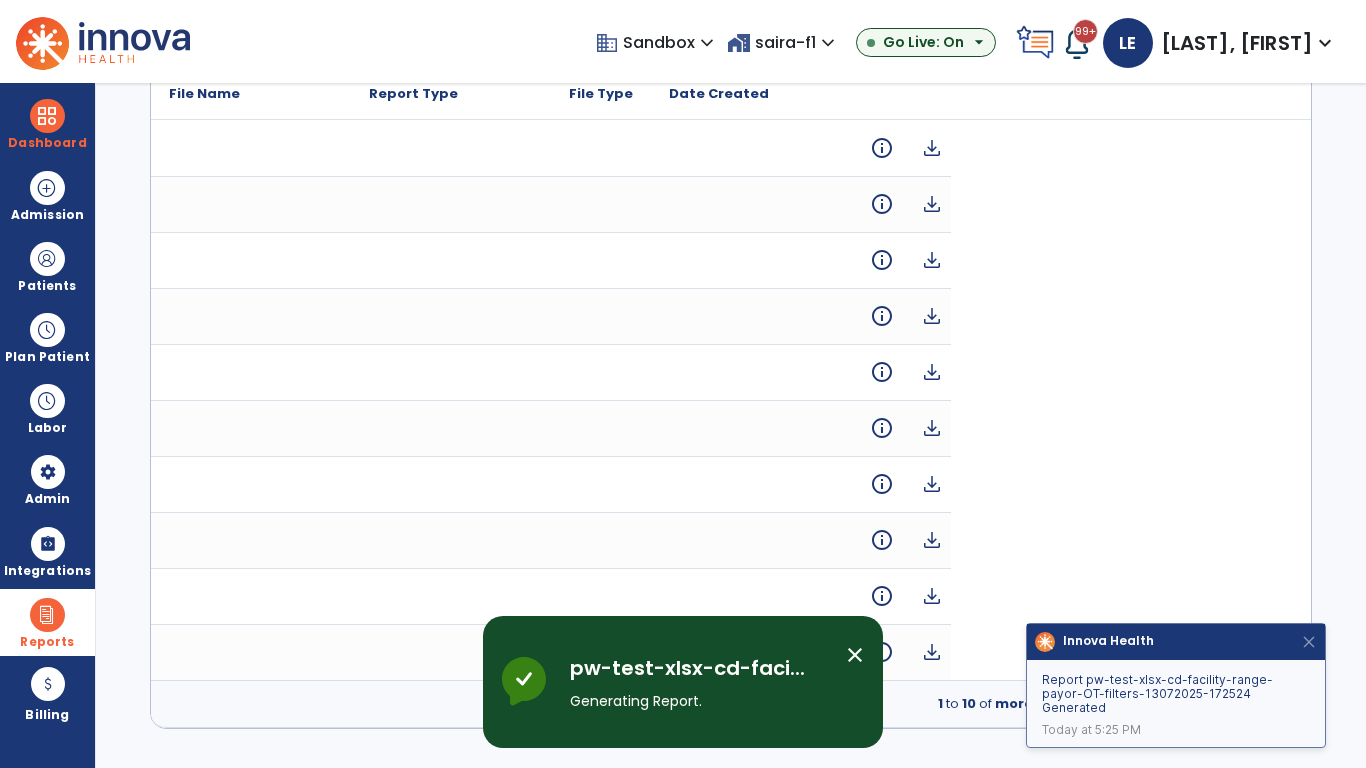 scroll, scrollTop: 0, scrollLeft: 0, axis: both 